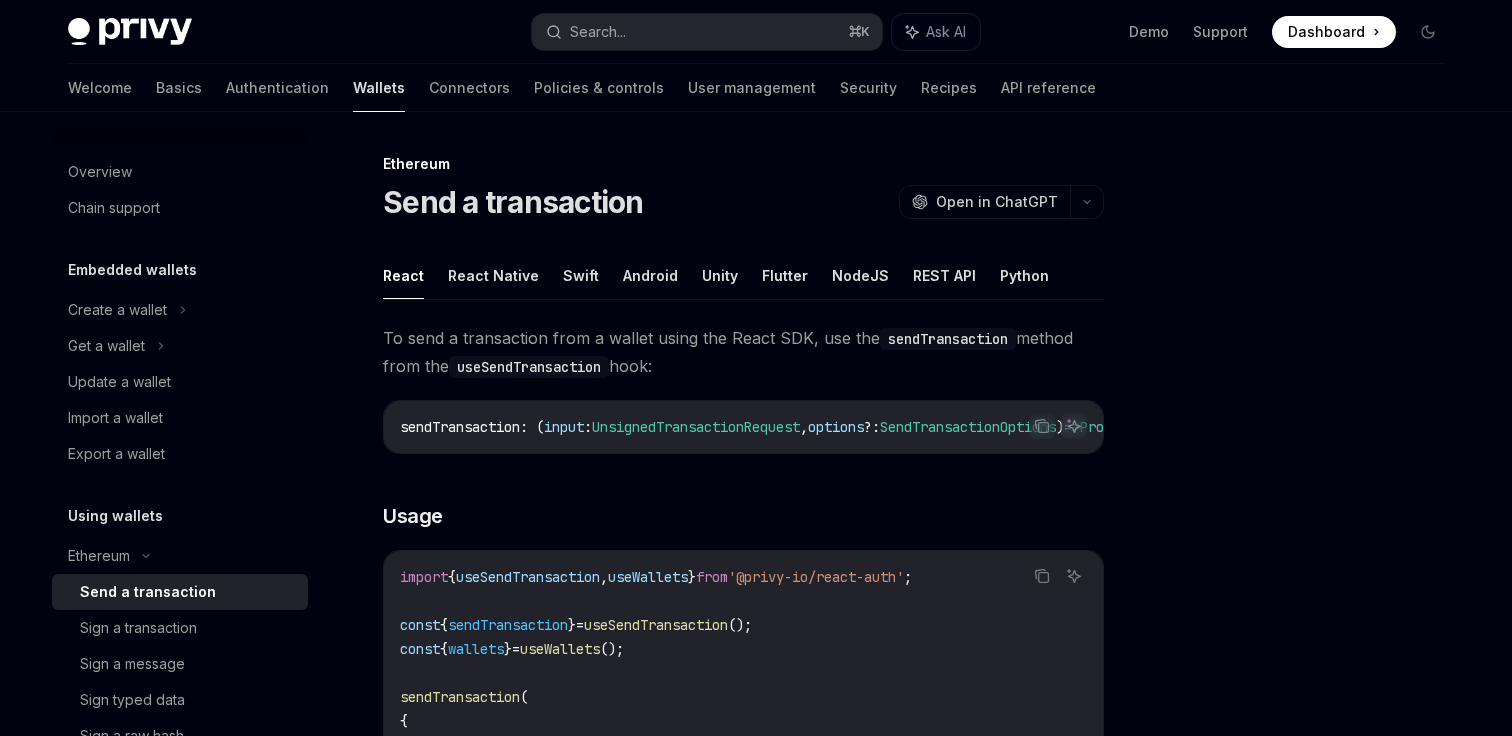 scroll, scrollTop: 0, scrollLeft: 0, axis: both 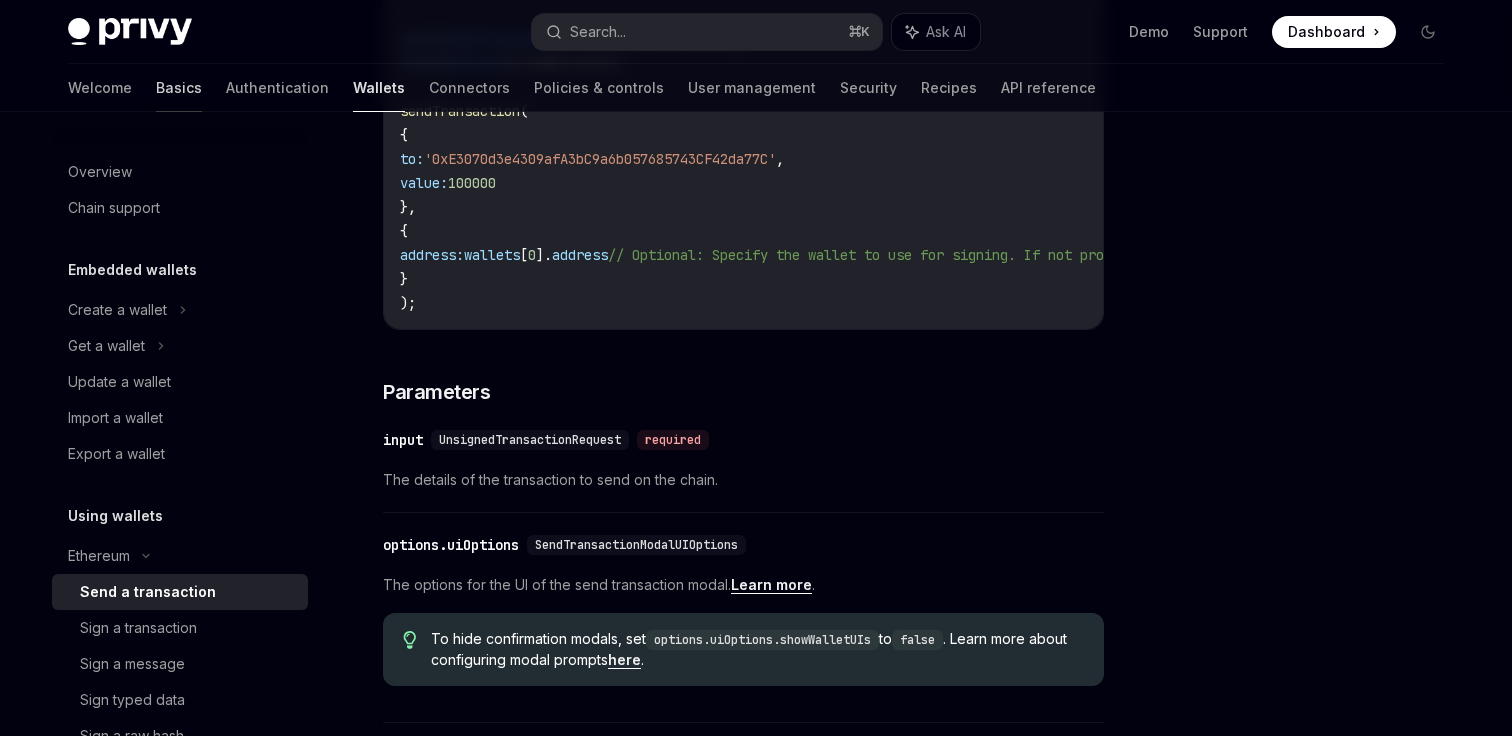 click on "Basics" at bounding box center [179, 88] 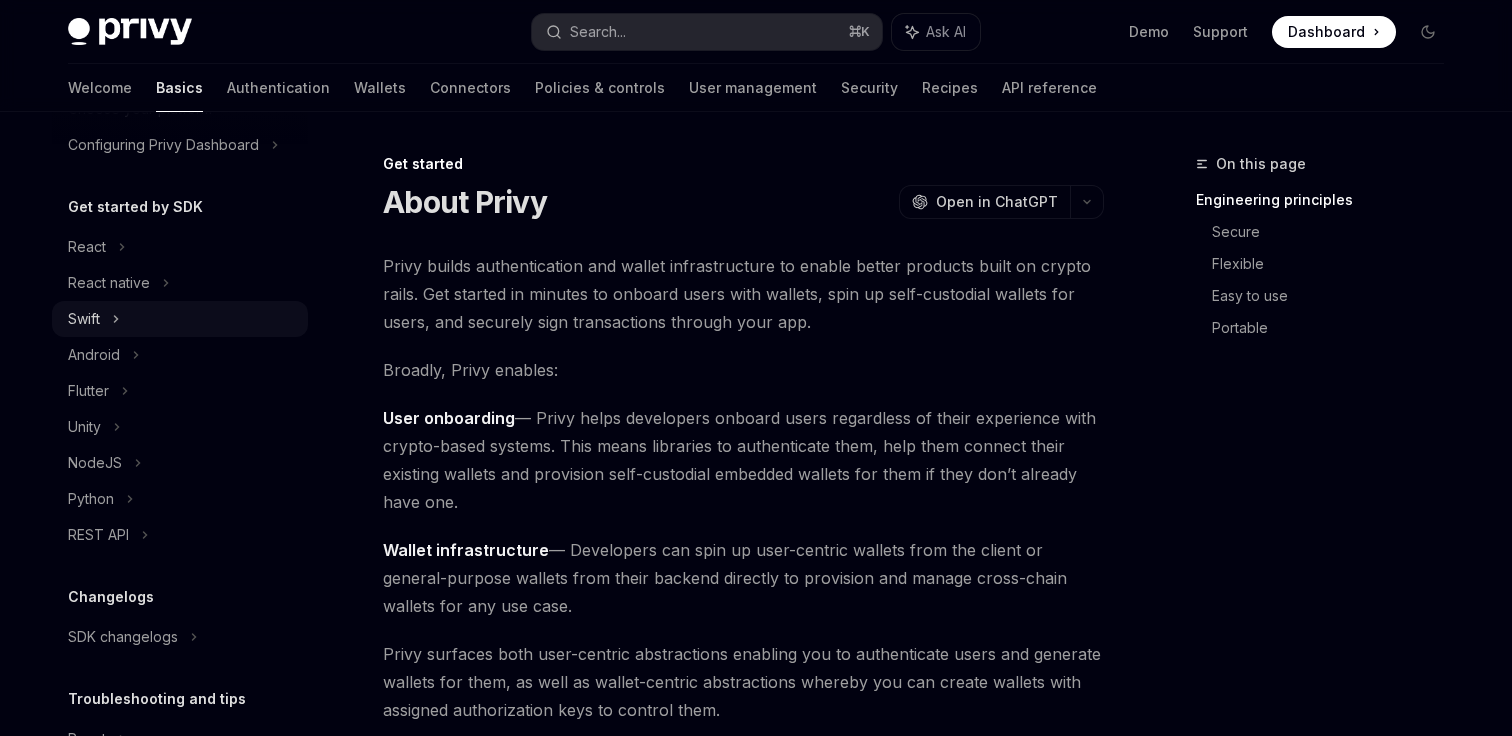 scroll, scrollTop: 147, scrollLeft: 0, axis: vertical 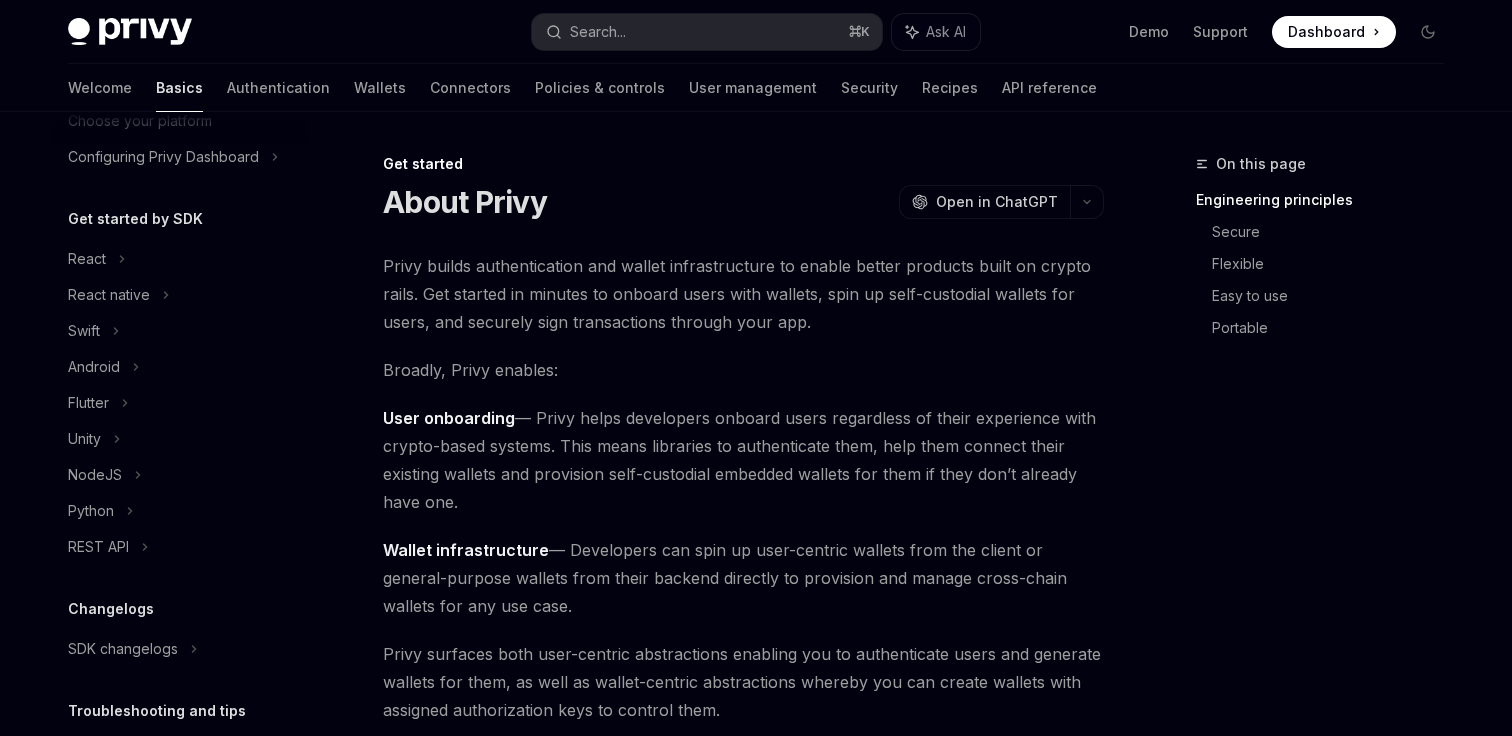 click on "Welcome Basics Authentication Wallets Connectors Policies & controls User management Security Recipes API reference" at bounding box center [582, 88] 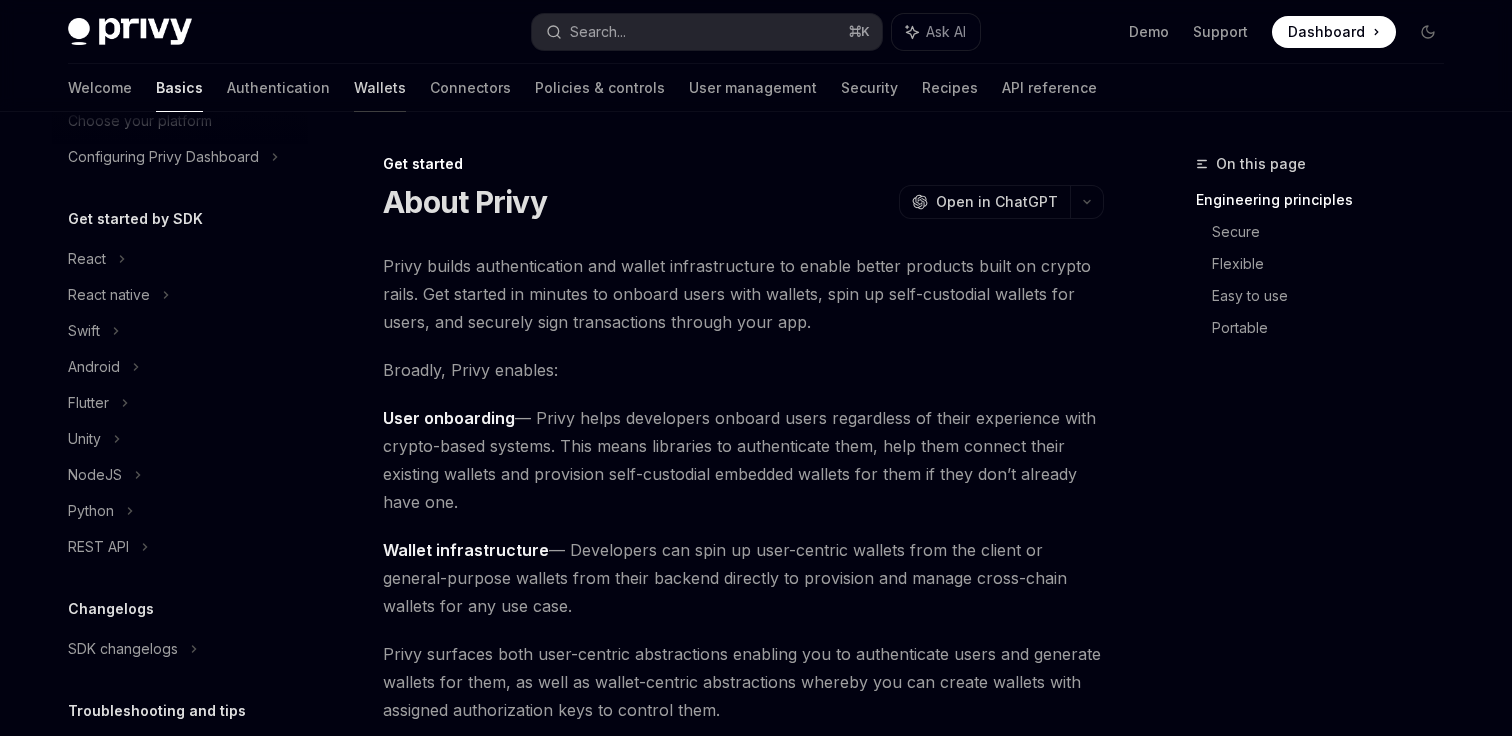 click on "Wallets" at bounding box center [380, 88] 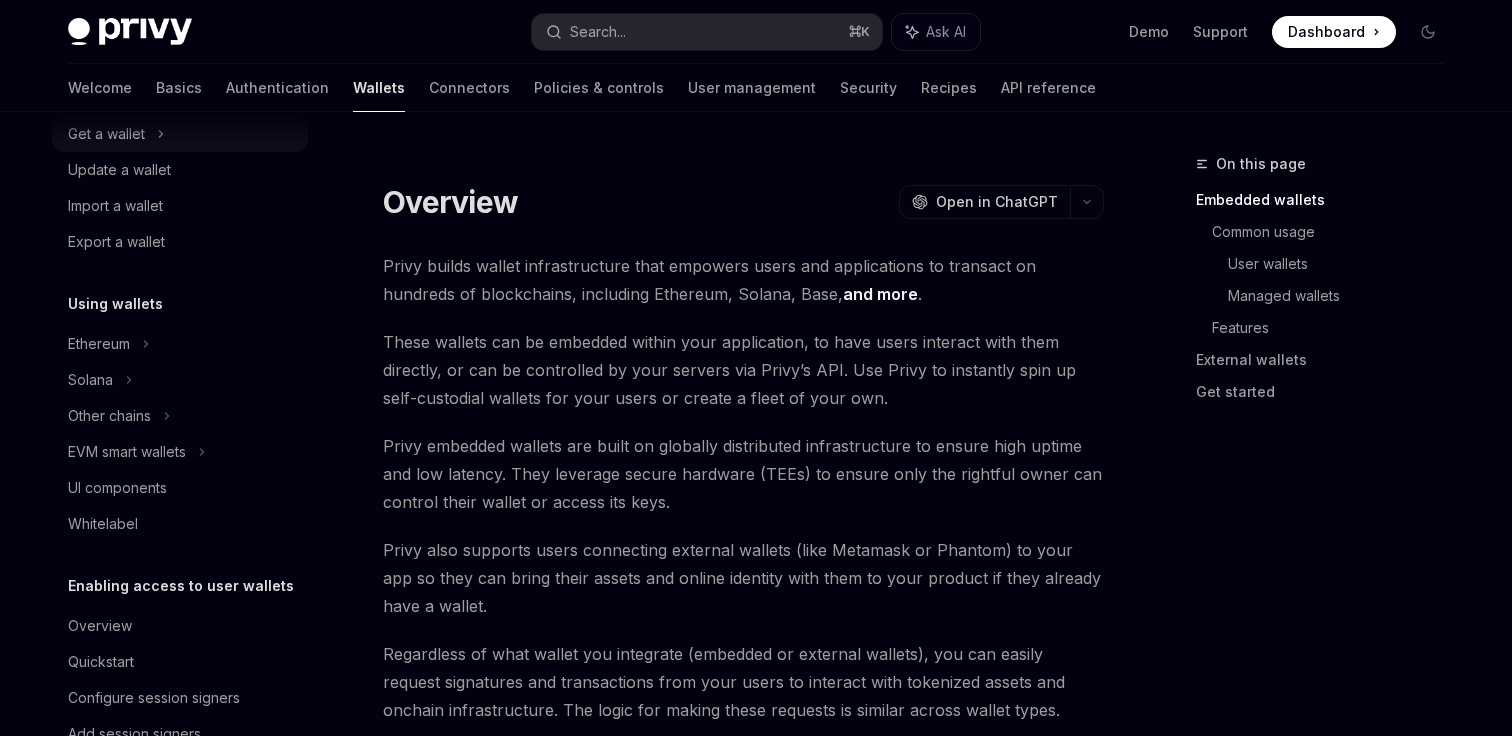 scroll, scrollTop: 226, scrollLeft: 0, axis: vertical 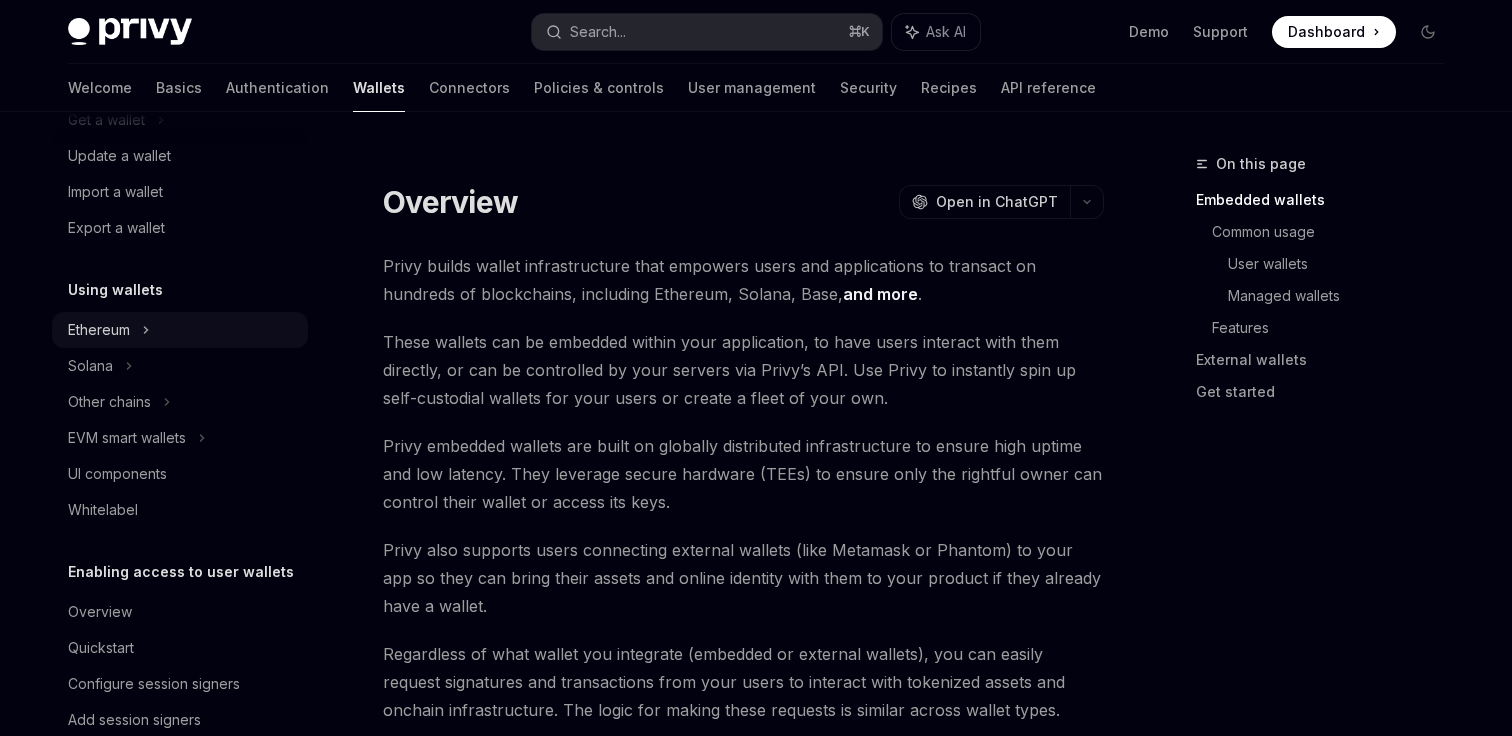 click on "Ethereum" at bounding box center (180, 84) 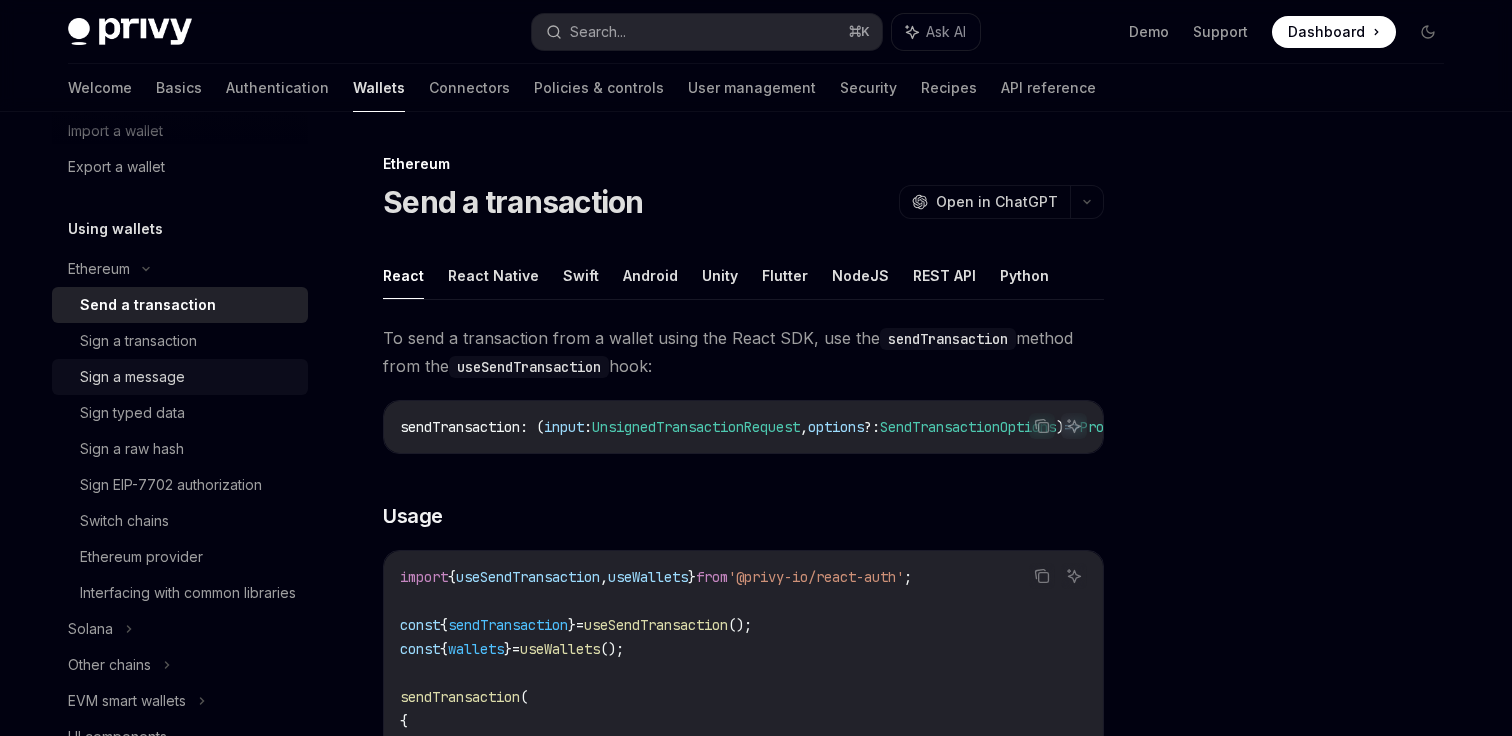 scroll, scrollTop: 318, scrollLeft: 0, axis: vertical 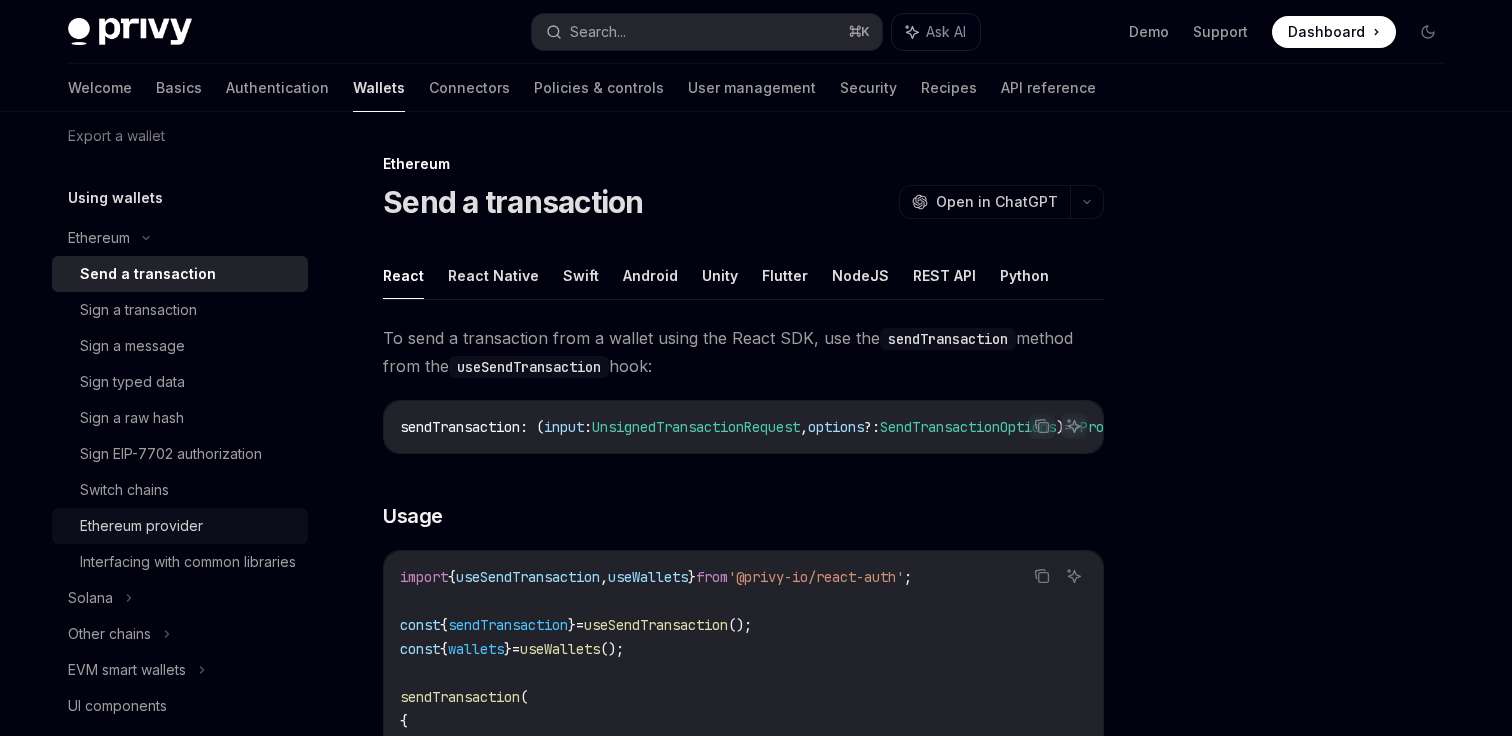 click on "Ethereum provider" at bounding box center [141, 526] 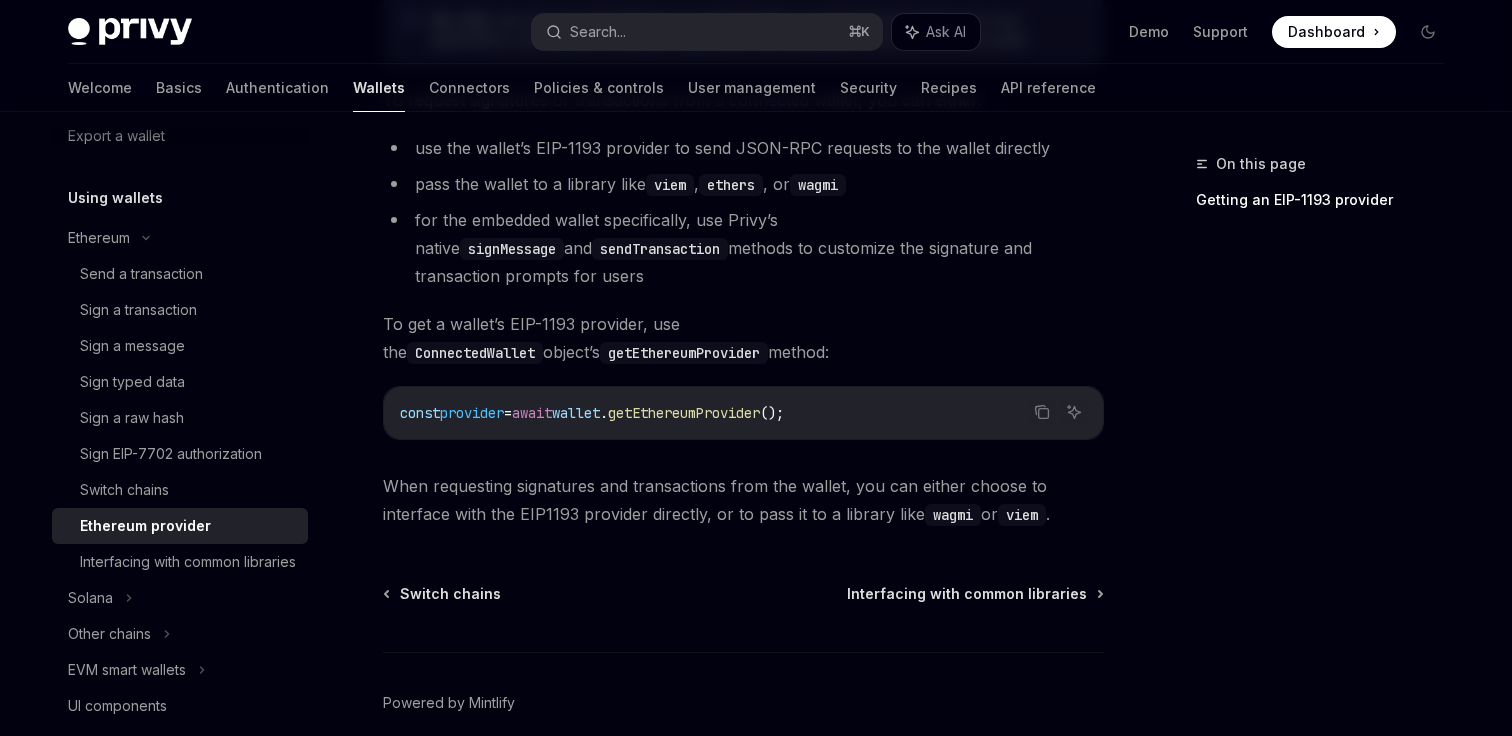 scroll, scrollTop: 418, scrollLeft: 0, axis: vertical 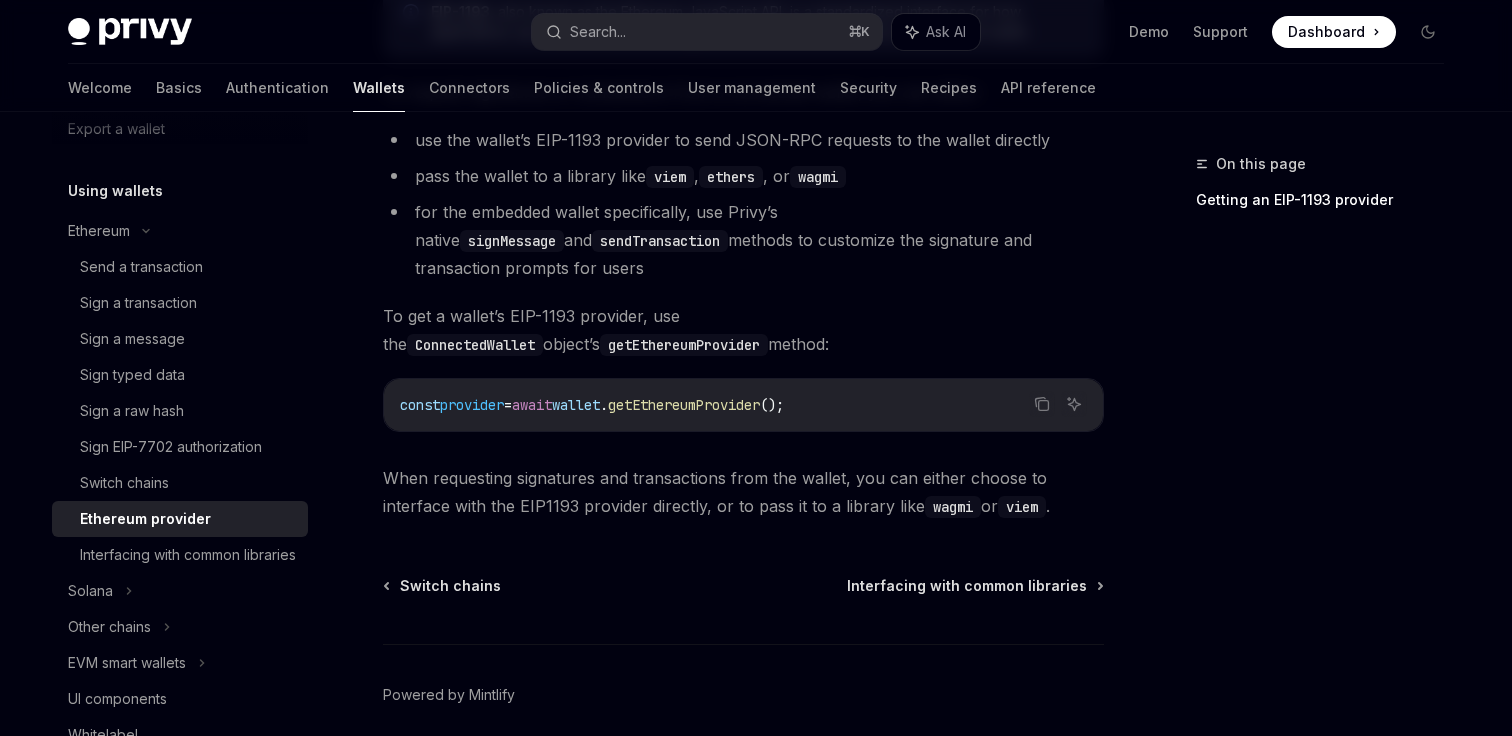 click on "Using wallets" at bounding box center (132, -55) 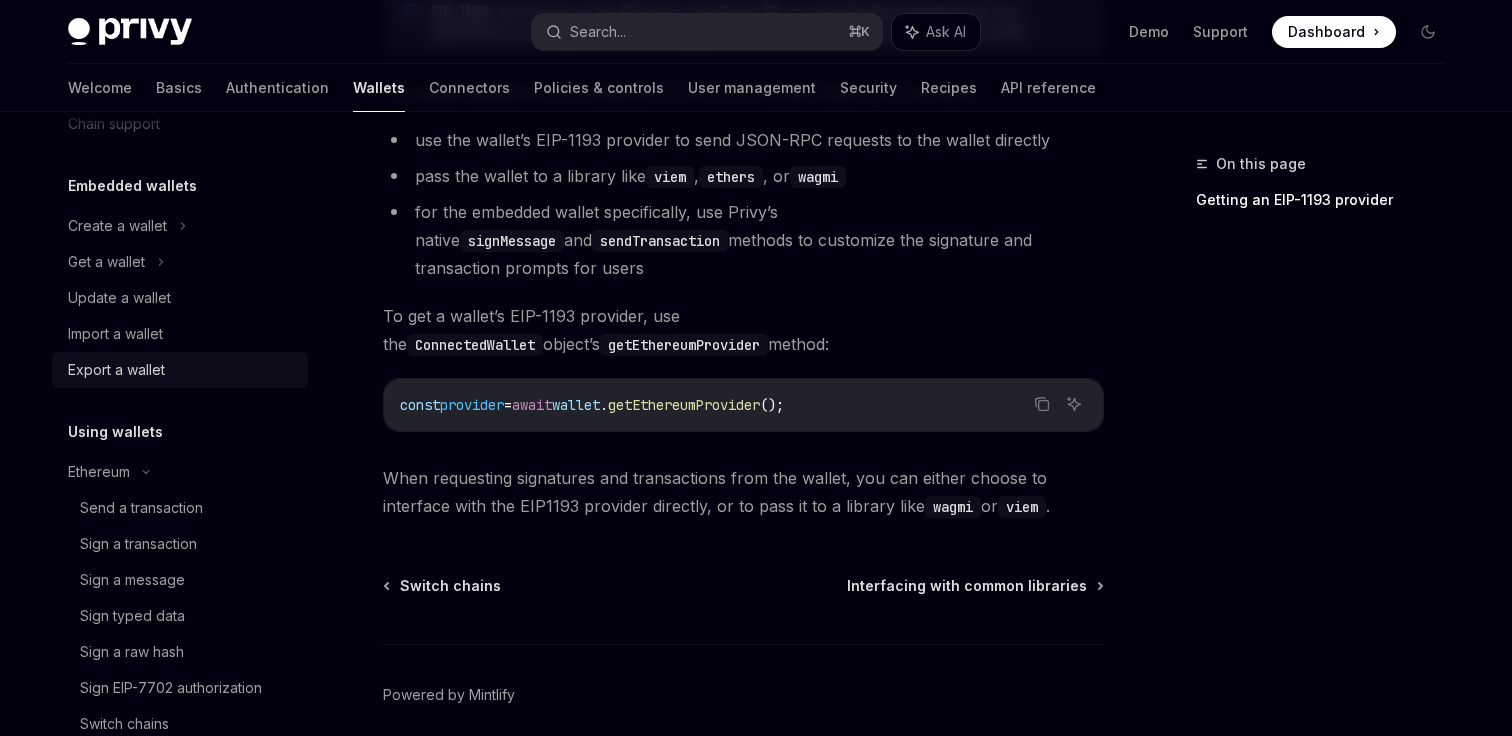 scroll, scrollTop: 80, scrollLeft: 0, axis: vertical 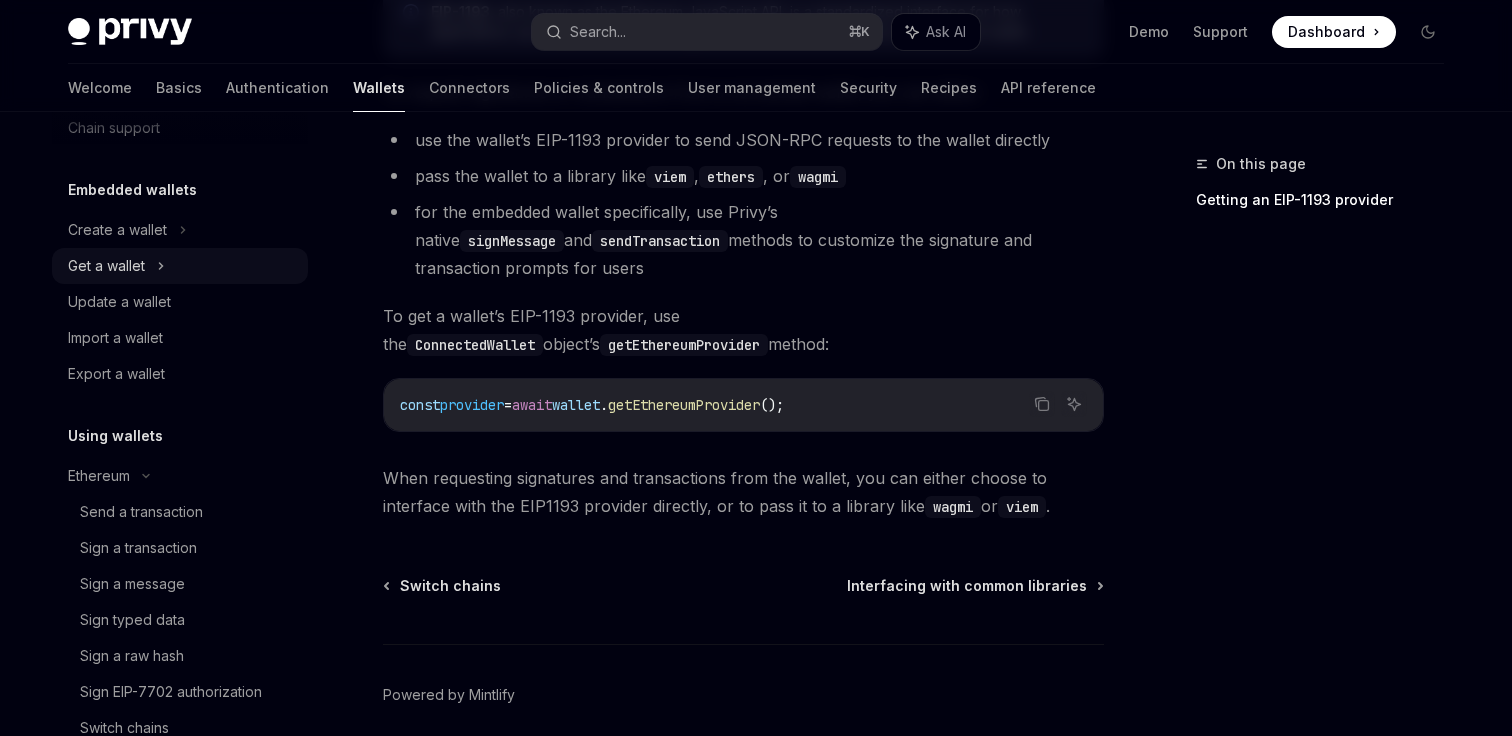 click on "Get a wallet" at bounding box center [180, 266] 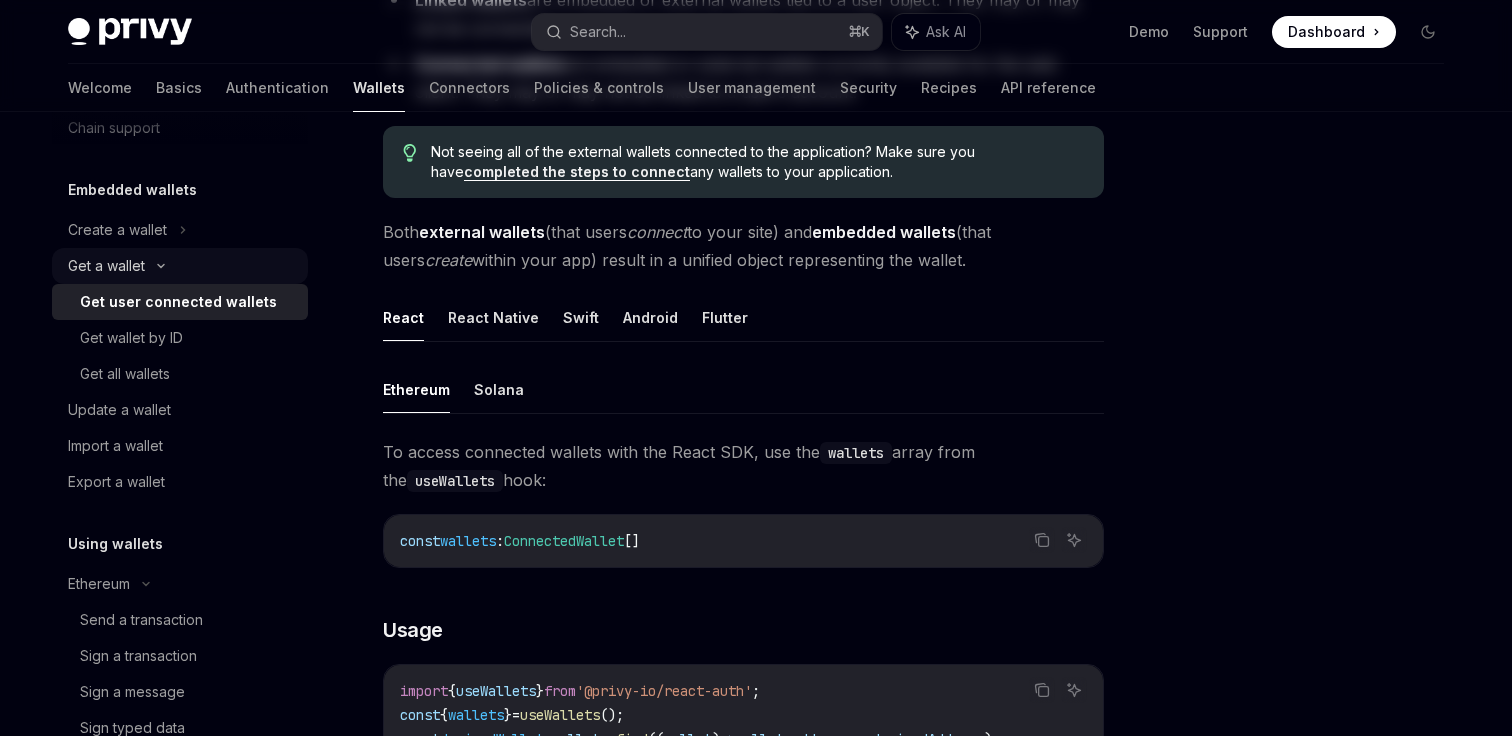 scroll, scrollTop: 0, scrollLeft: 0, axis: both 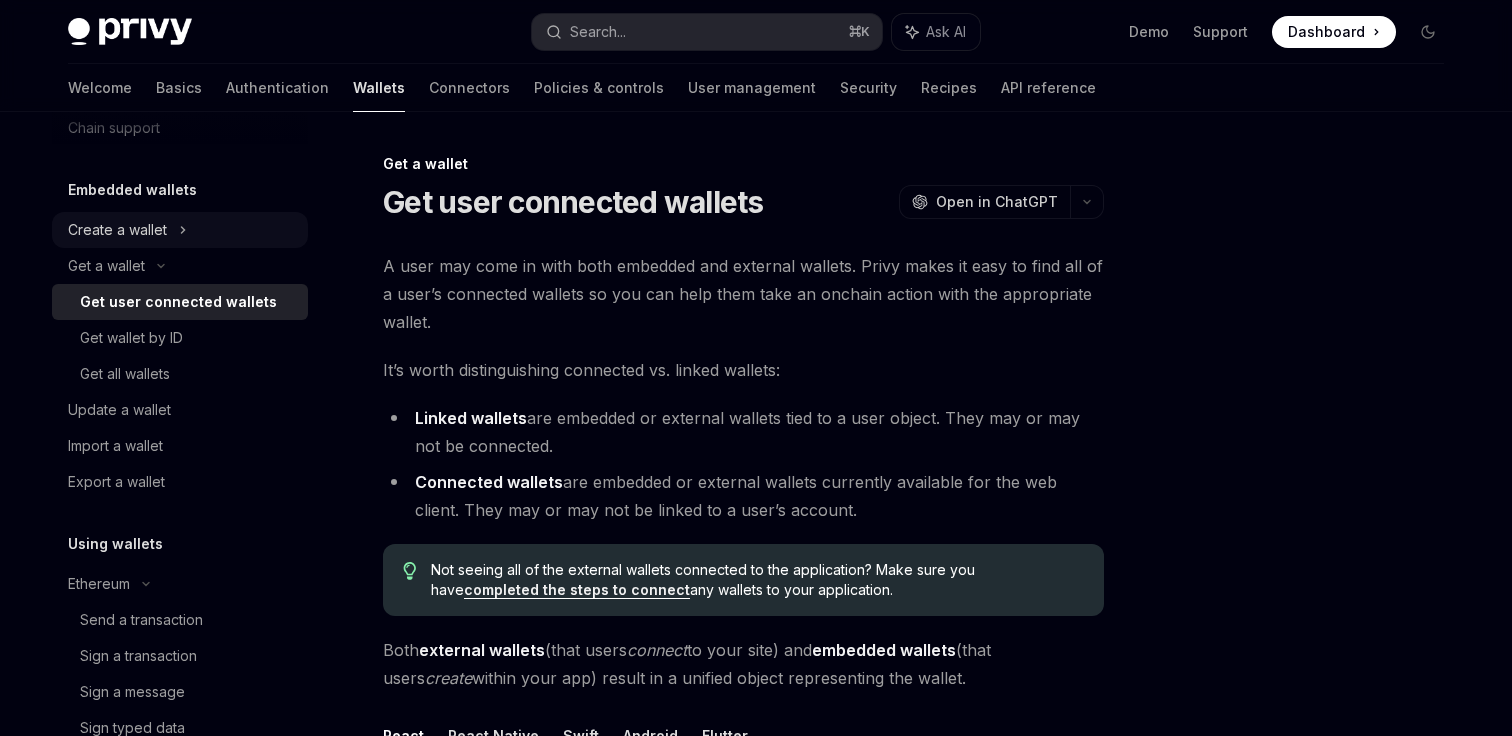 click on "Create a wallet" at bounding box center [180, 230] 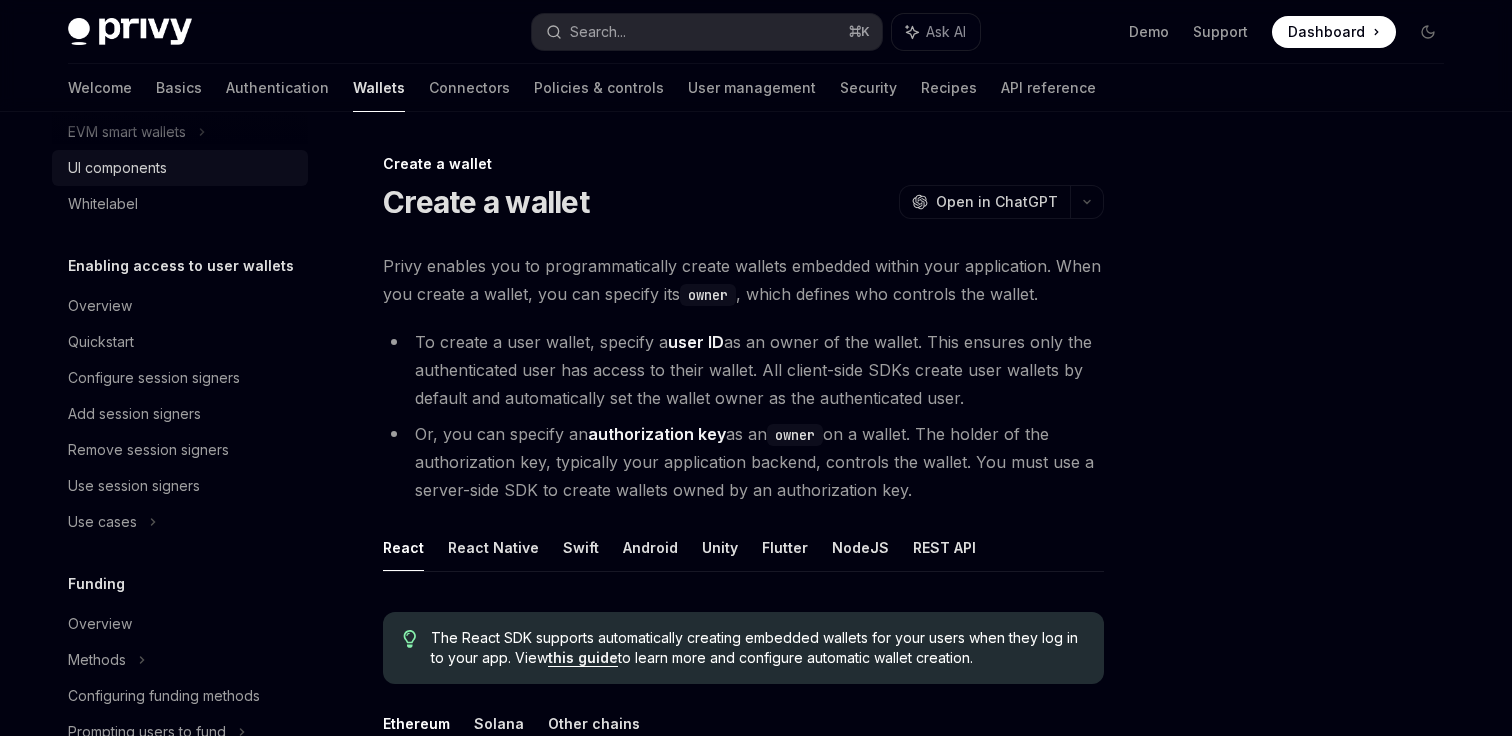 scroll, scrollTop: 1046, scrollLeft: 0, axis: vertical 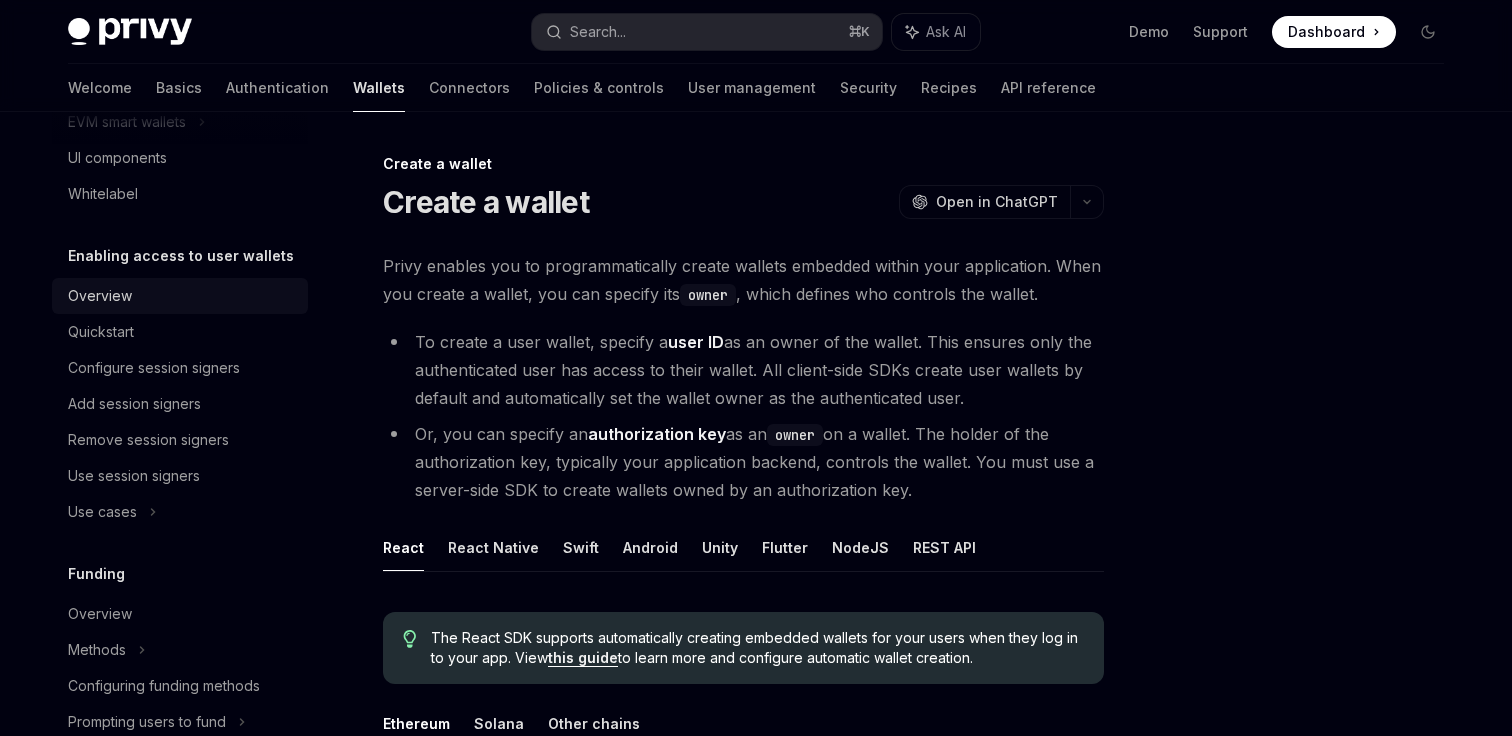 click on "Overview" at bounding box center (182, 296) 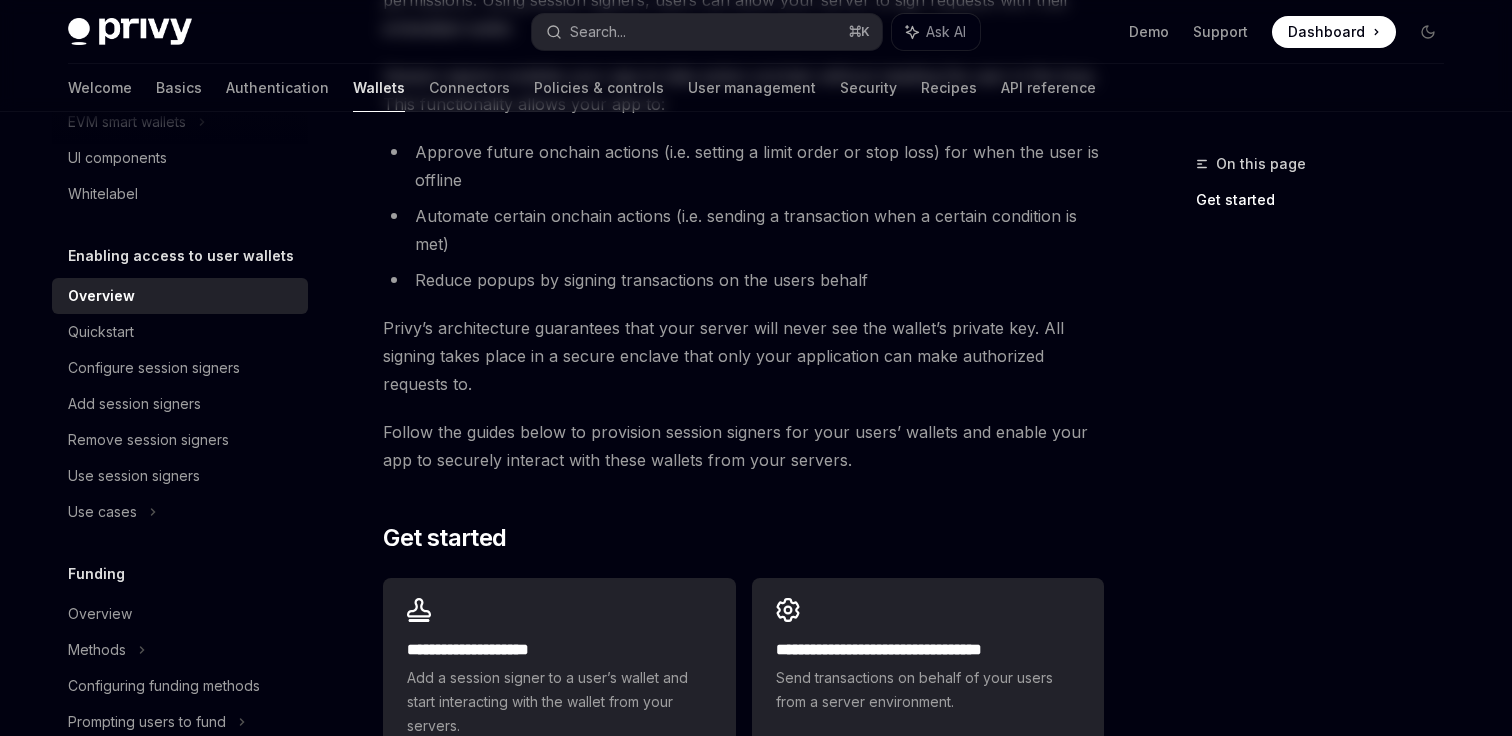 scroll, scrollTop: 621, scrollLeft: 0, axis: vertical 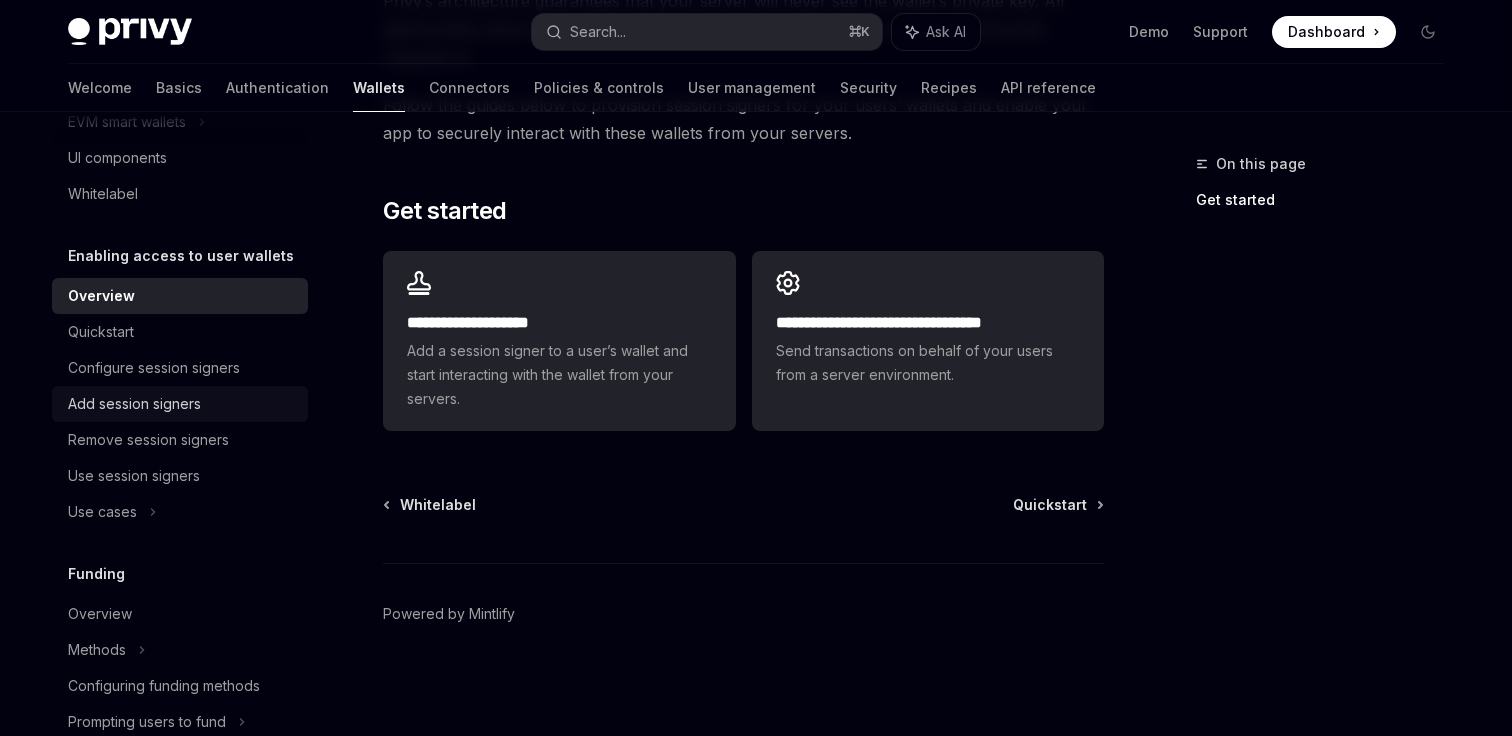click on "Add session signers" at bounding box center (180, 404) 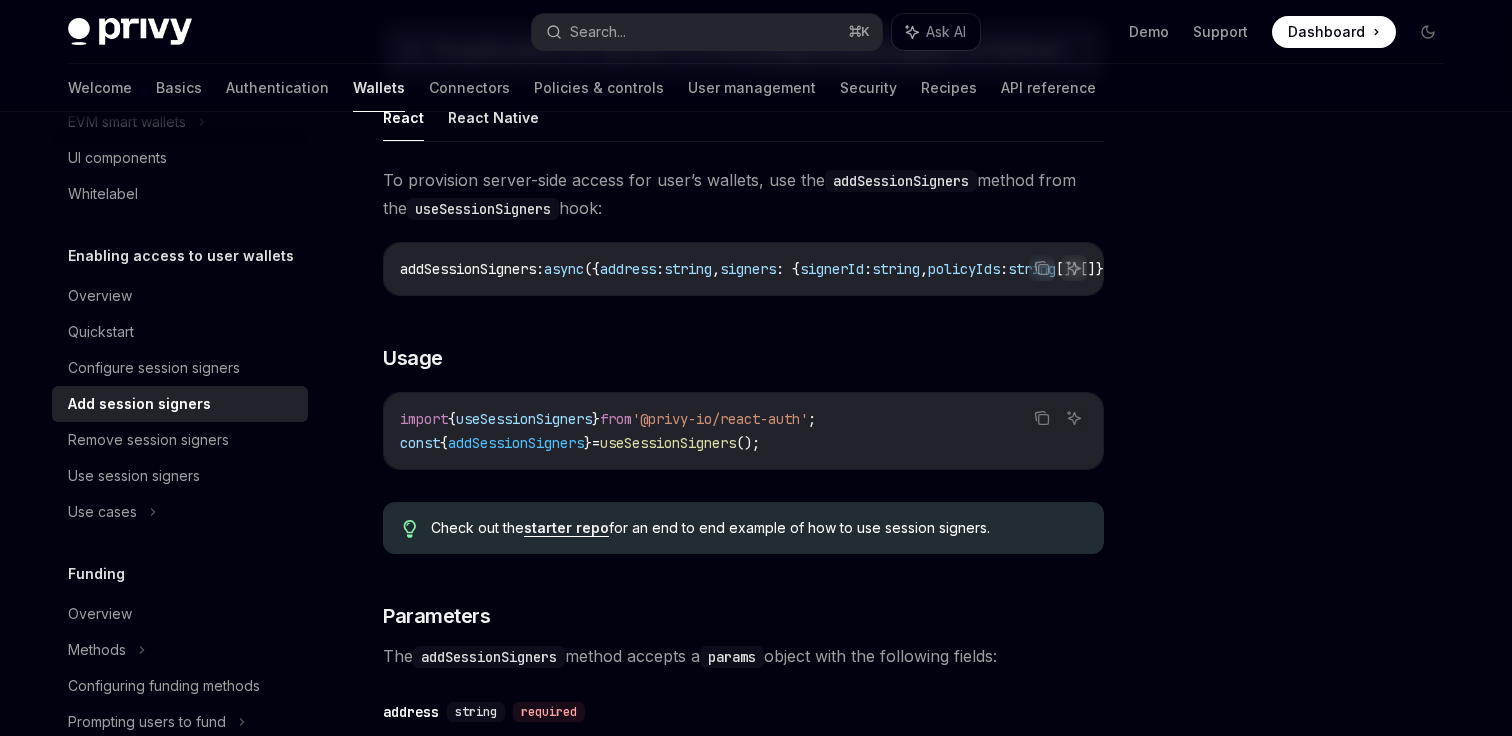 scroll, scrollTop: 397, scrollLeft: 0, axis: vertical 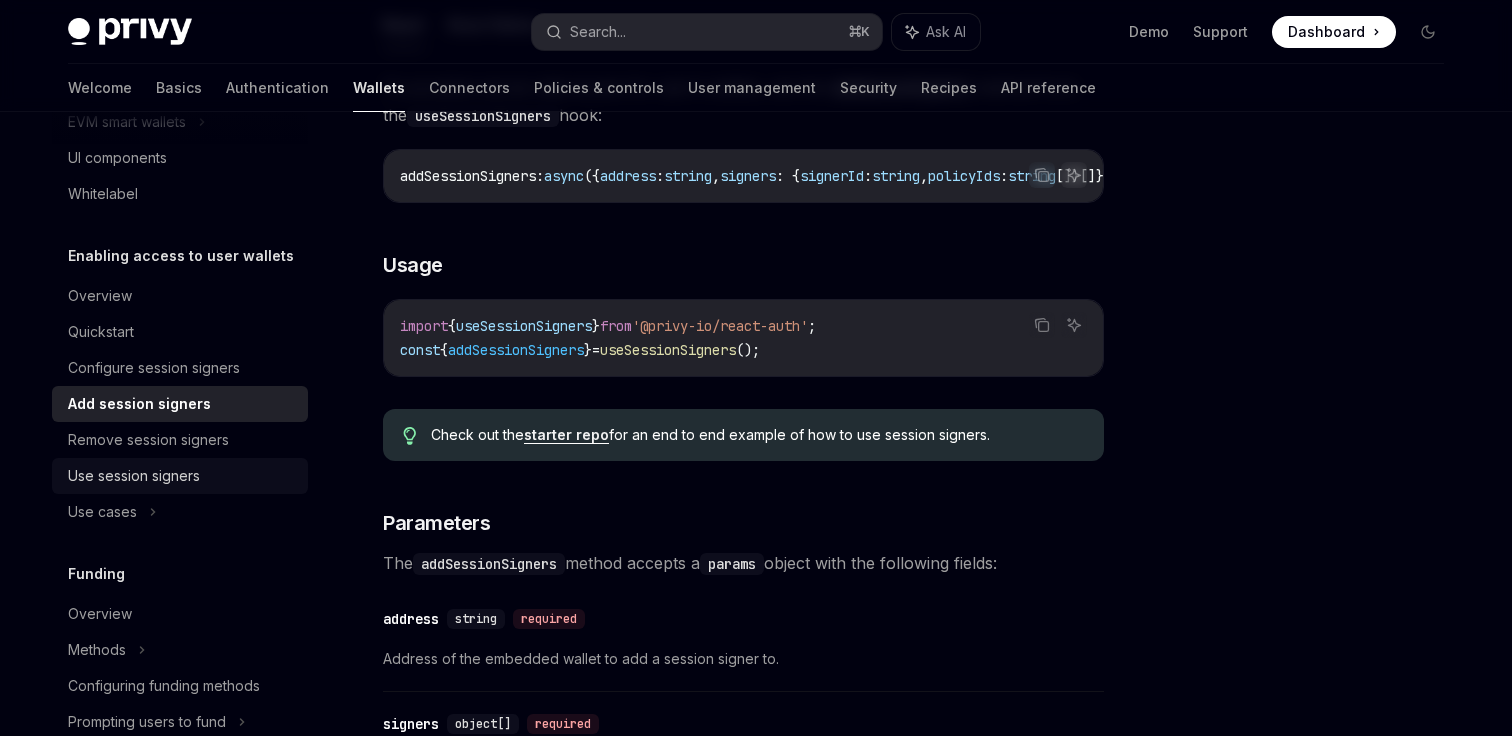 click on "Use session signers" at bounding box center [182, 476] 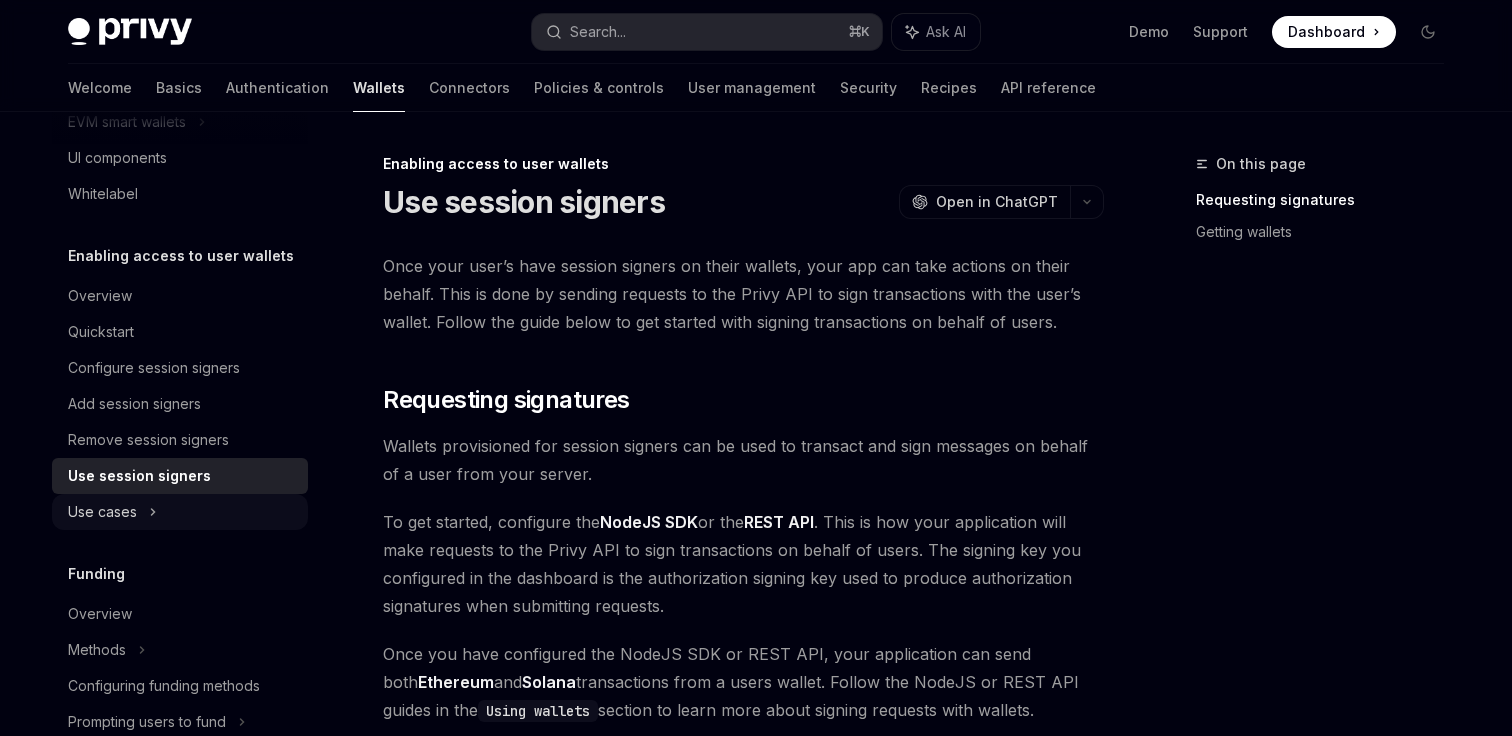 click on "Use cases" at bounding box center (180, 512) 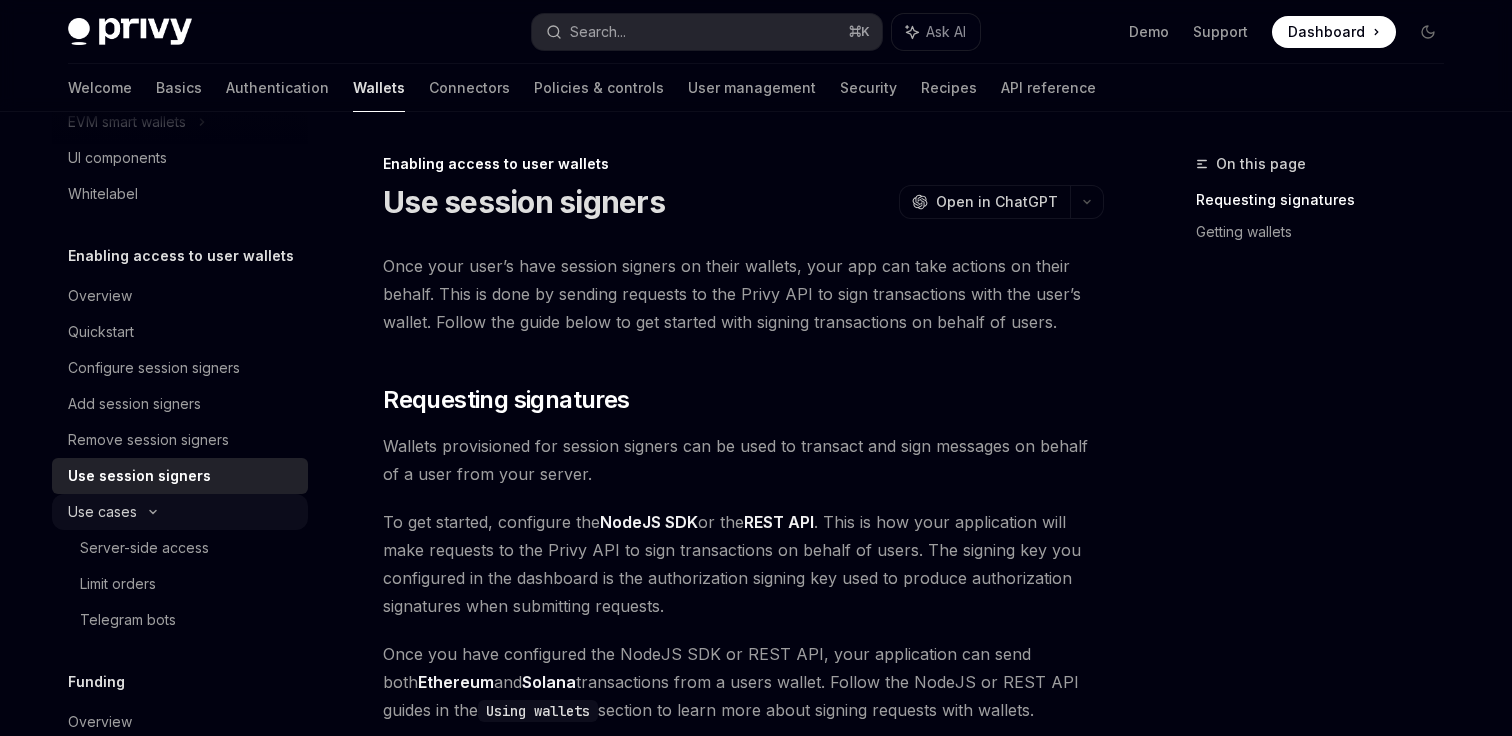 type on "*" 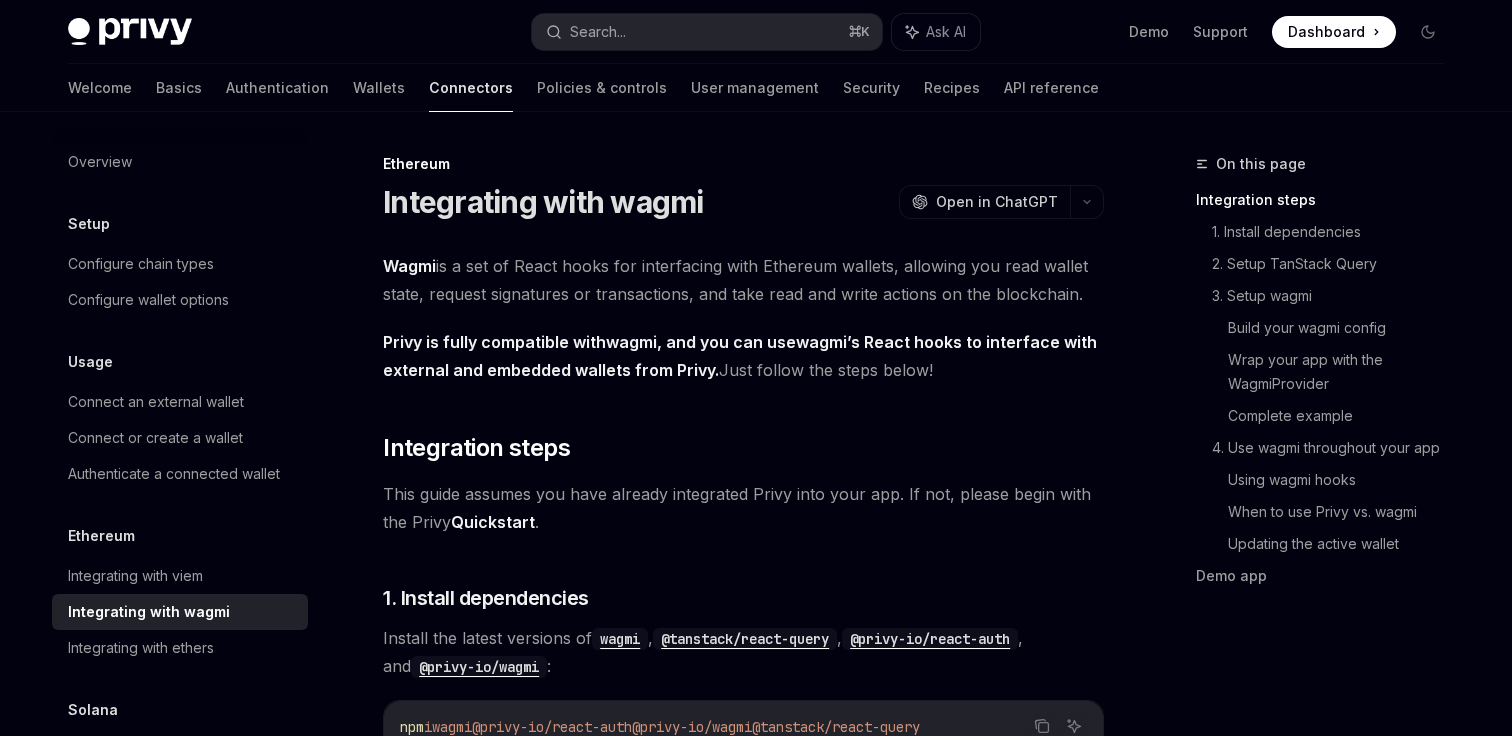 scroll, scrollTop: 0, scrollLeft: 0, axis: both 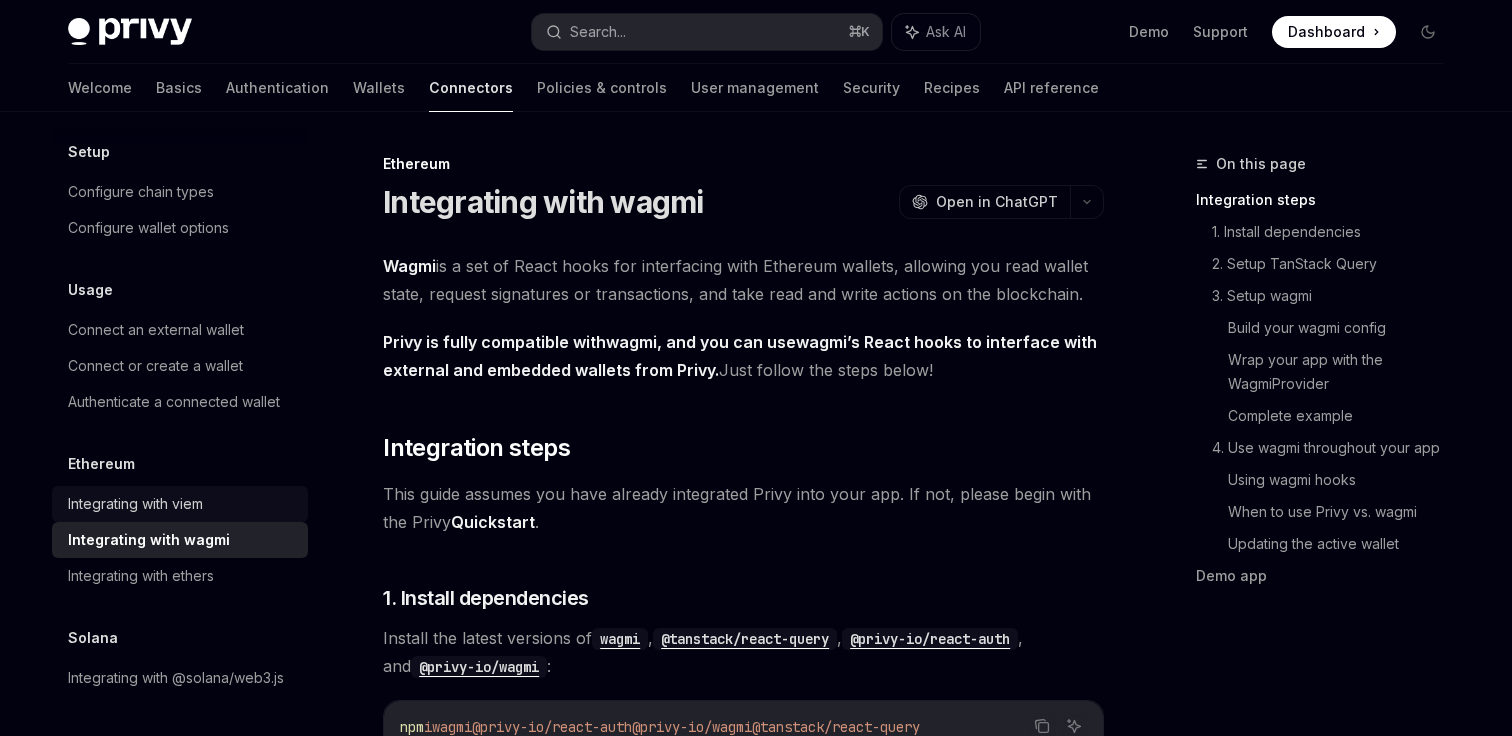 click on "Integrating with viem" at bounding box center (180, 504) 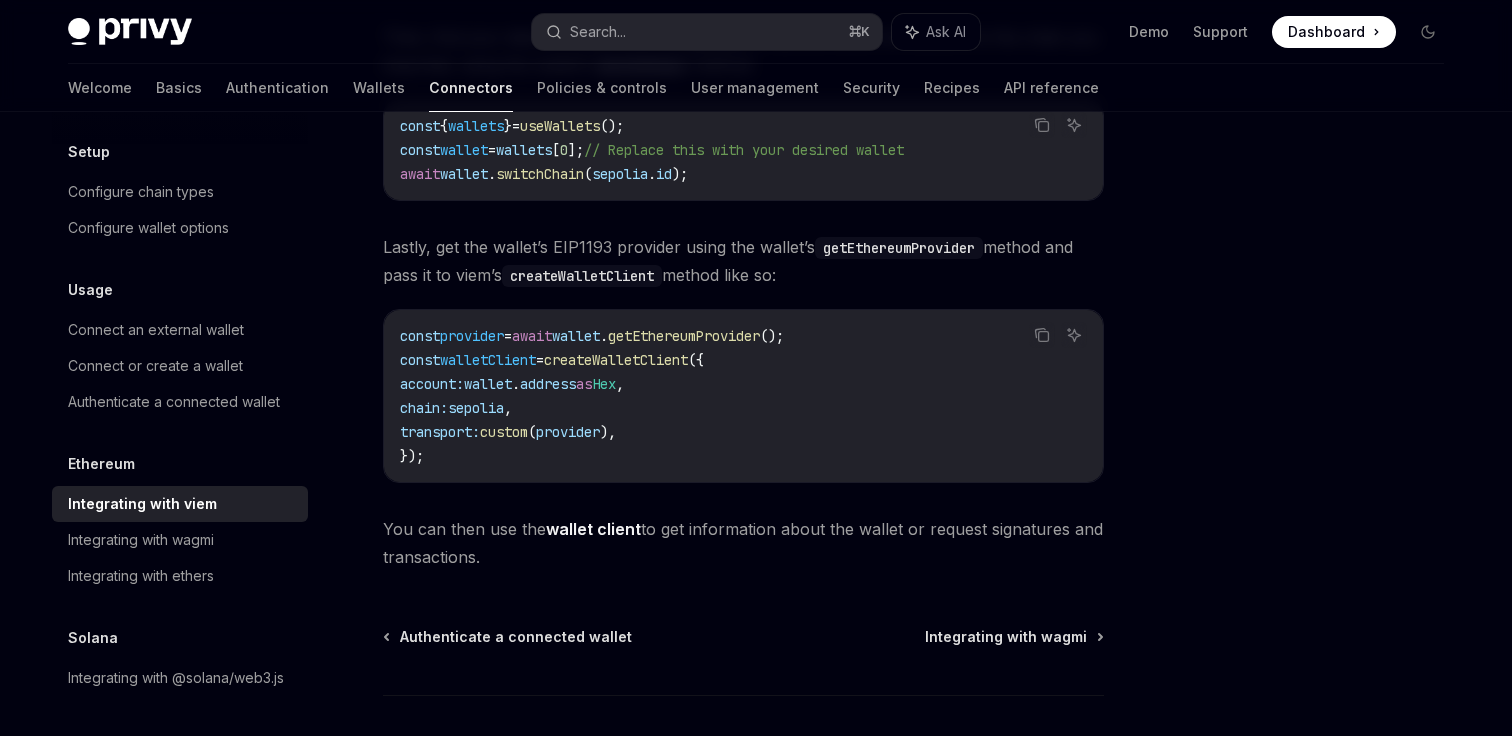 scroll, scrollTop: 522, scrollLeft: 0, axis: vertical 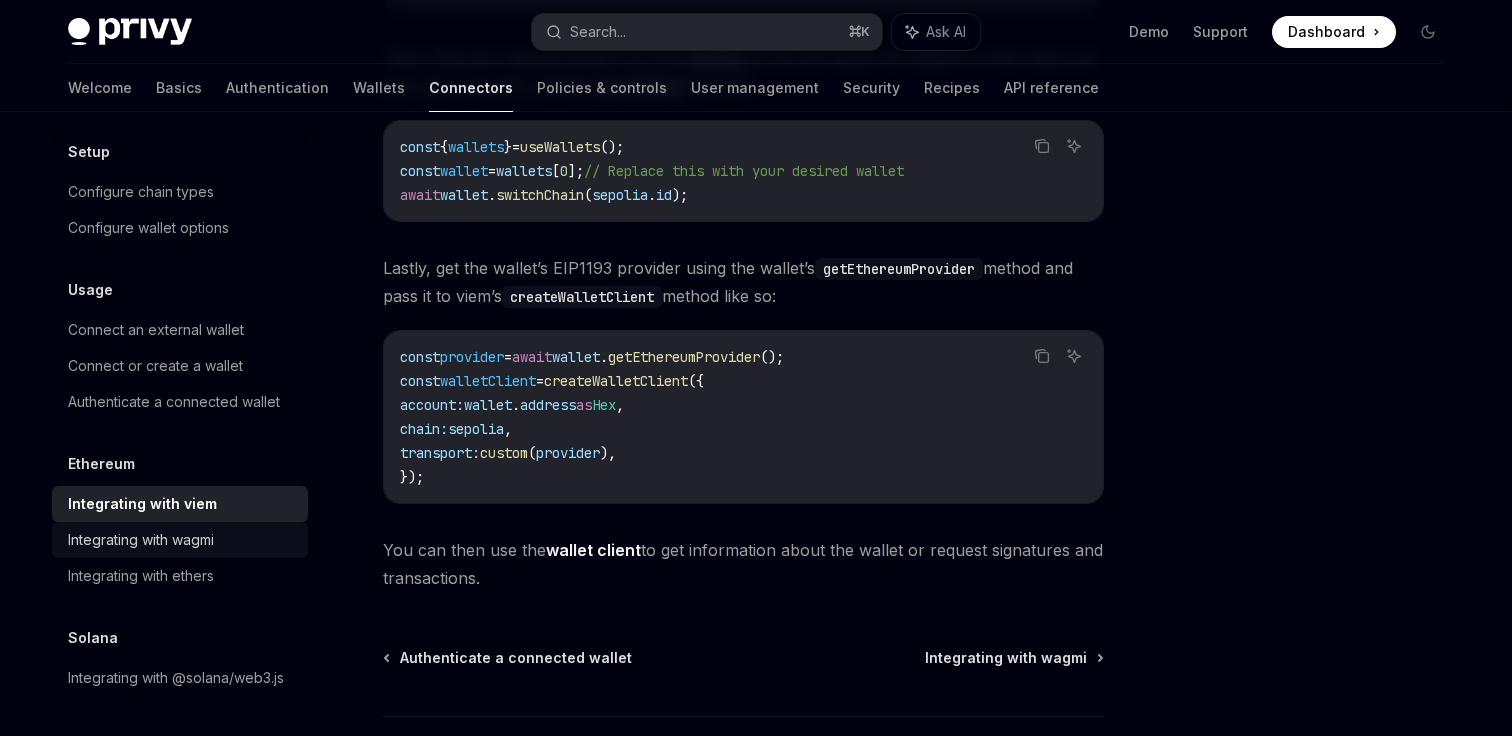 click on "Integrating with wagmi" at bounding box center [141, 540] 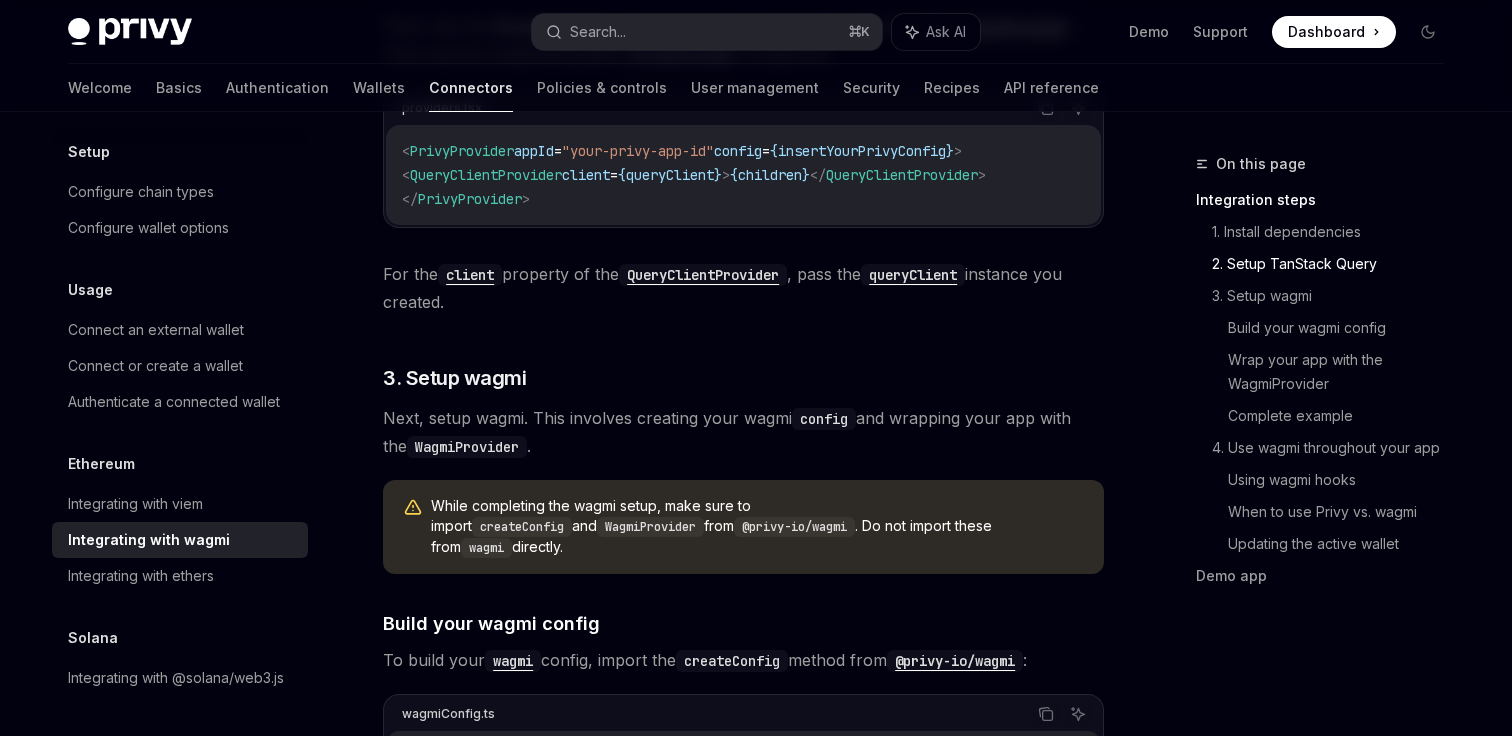 scroll, scrollTop: 1235, scrollLeft: 0, axis: vertical 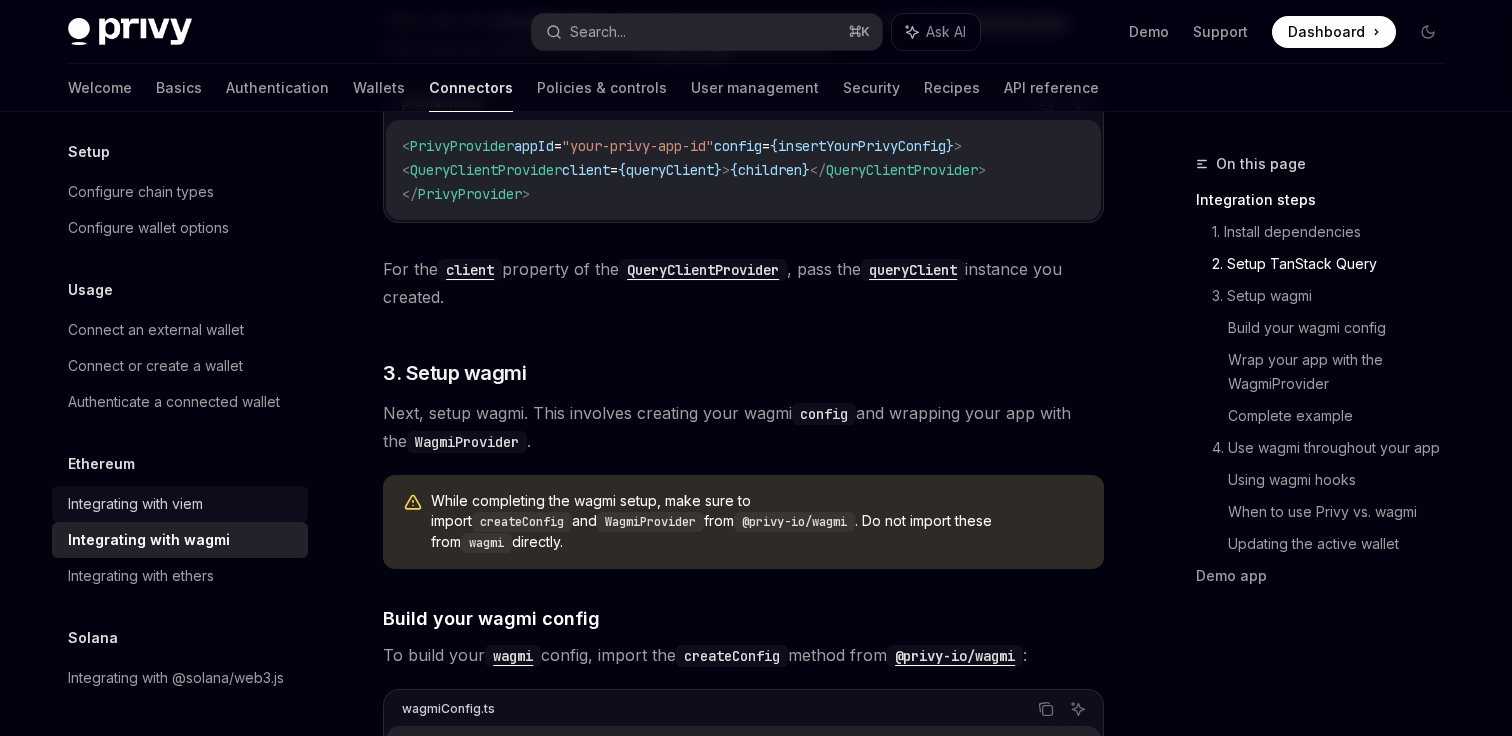 click on "Integrating with viem" at bounding box center (135, 504) 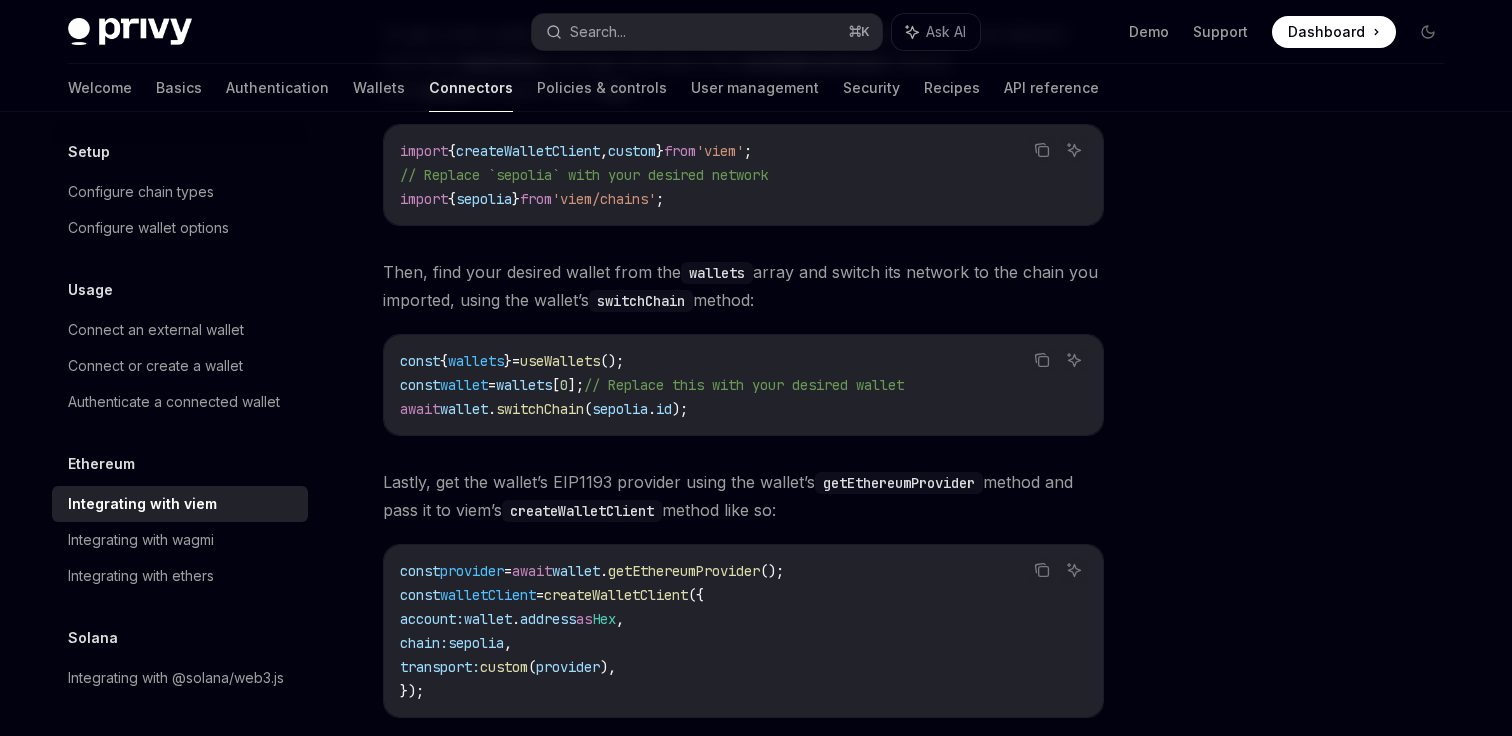 scroll, scrollTop: 309, scrollLeft: 0, axis: vertical 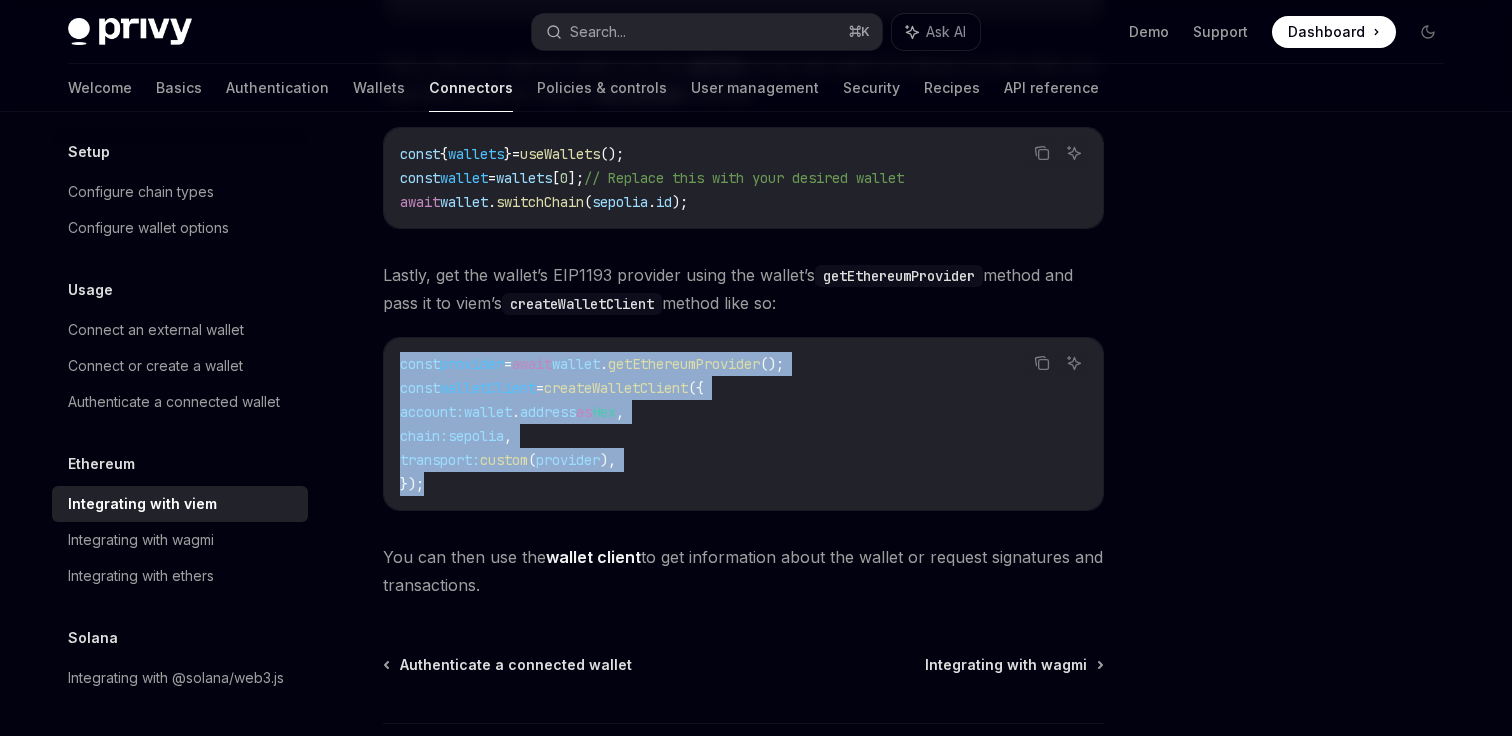 drag, startPoint x: 434, startPoint y: 490, endPoint x: 363, endPoint y: 373, distance: 136.85759 